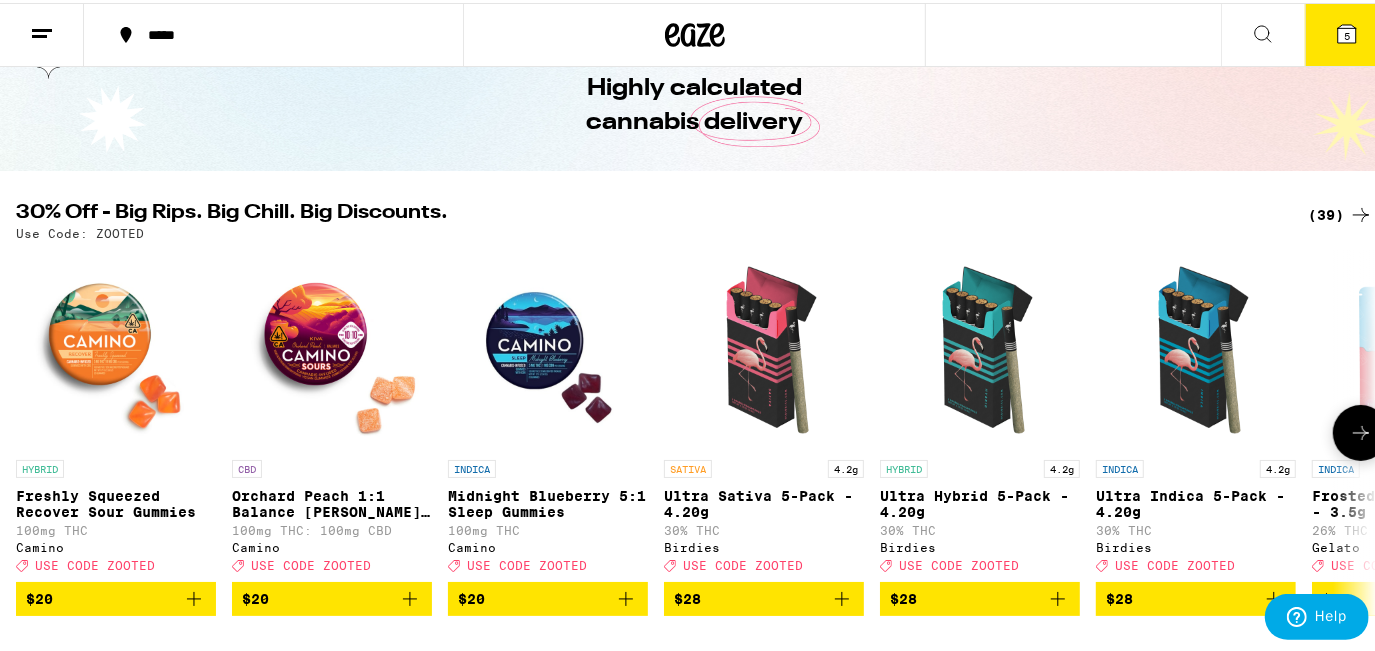 scroll, scrollTop: 90, scrollLeft: 0, axis: vertical 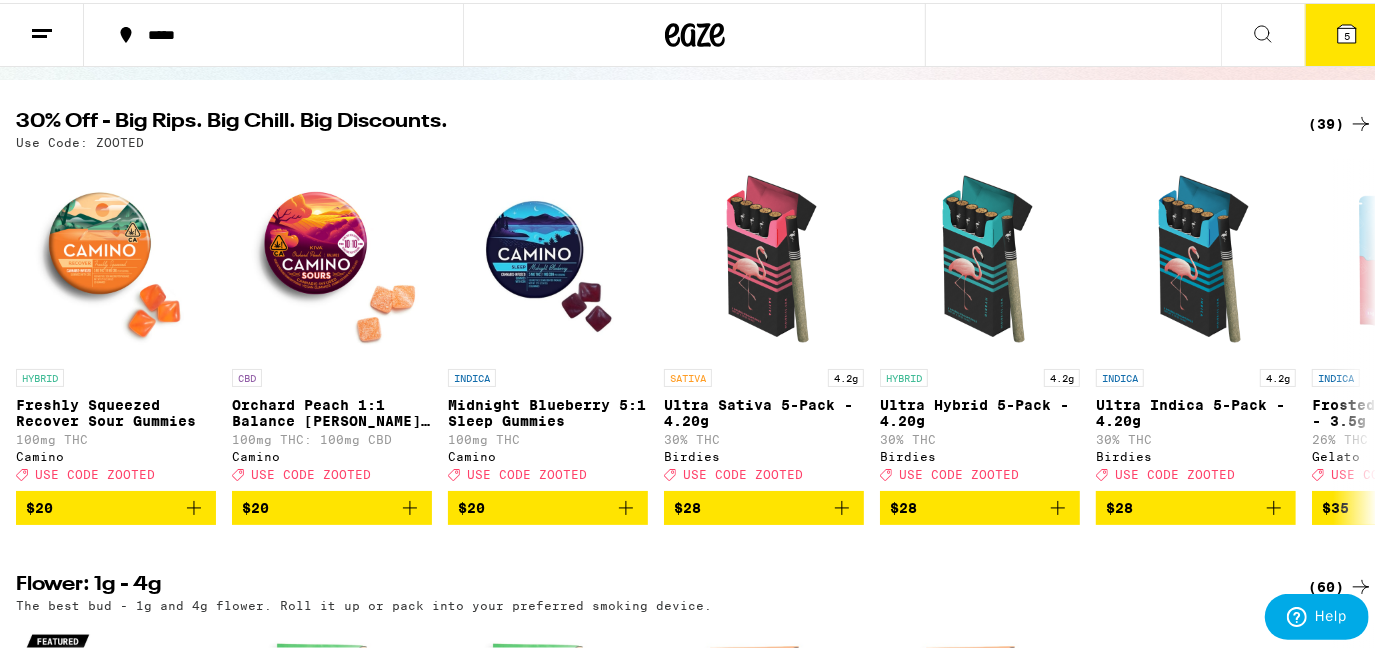 click on "(39)" at bounding box center (1340, 121) 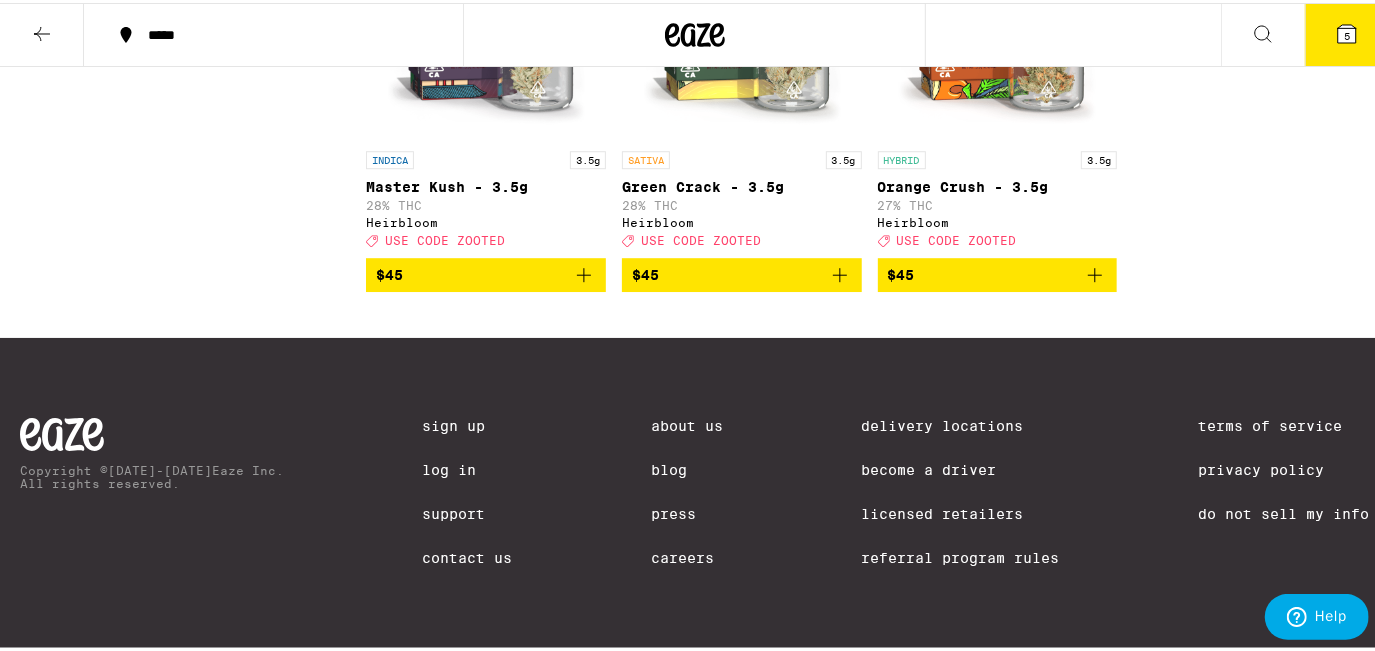 scroll, scrollTop: 3802, scrollLeft: 0, axis: vertical 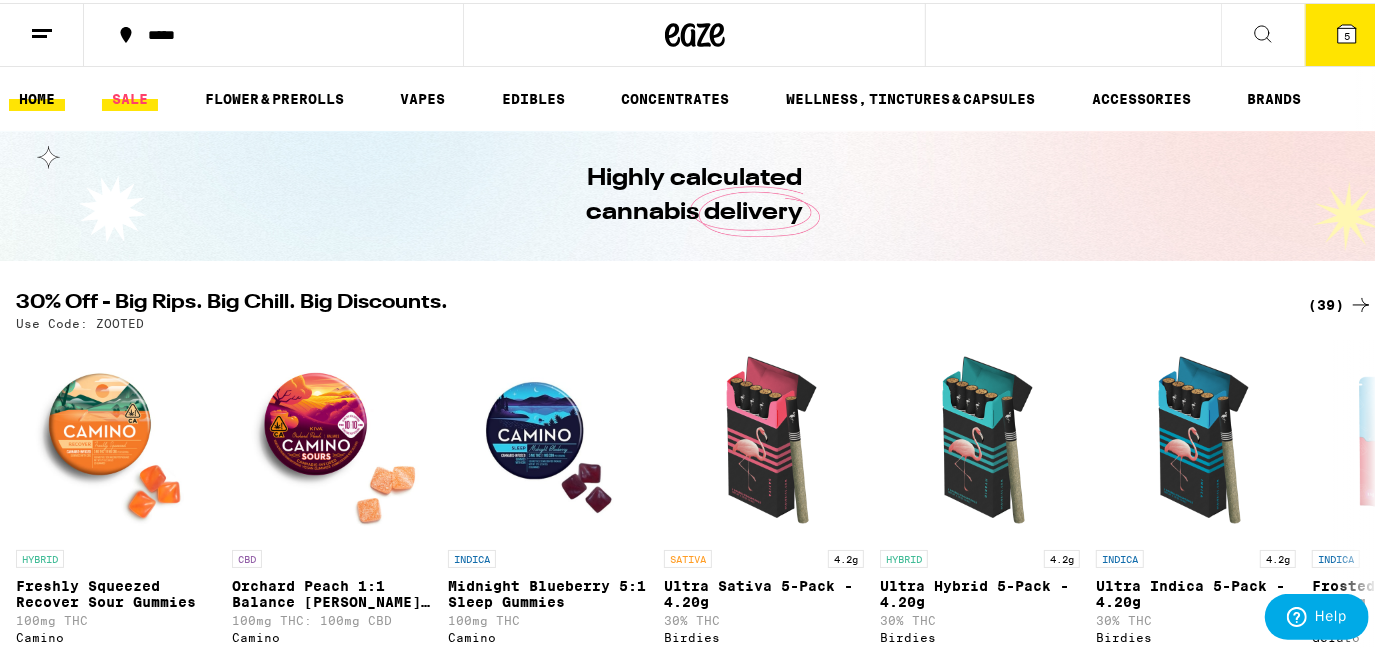 click on "SALE" at bounding box center [130, 96] 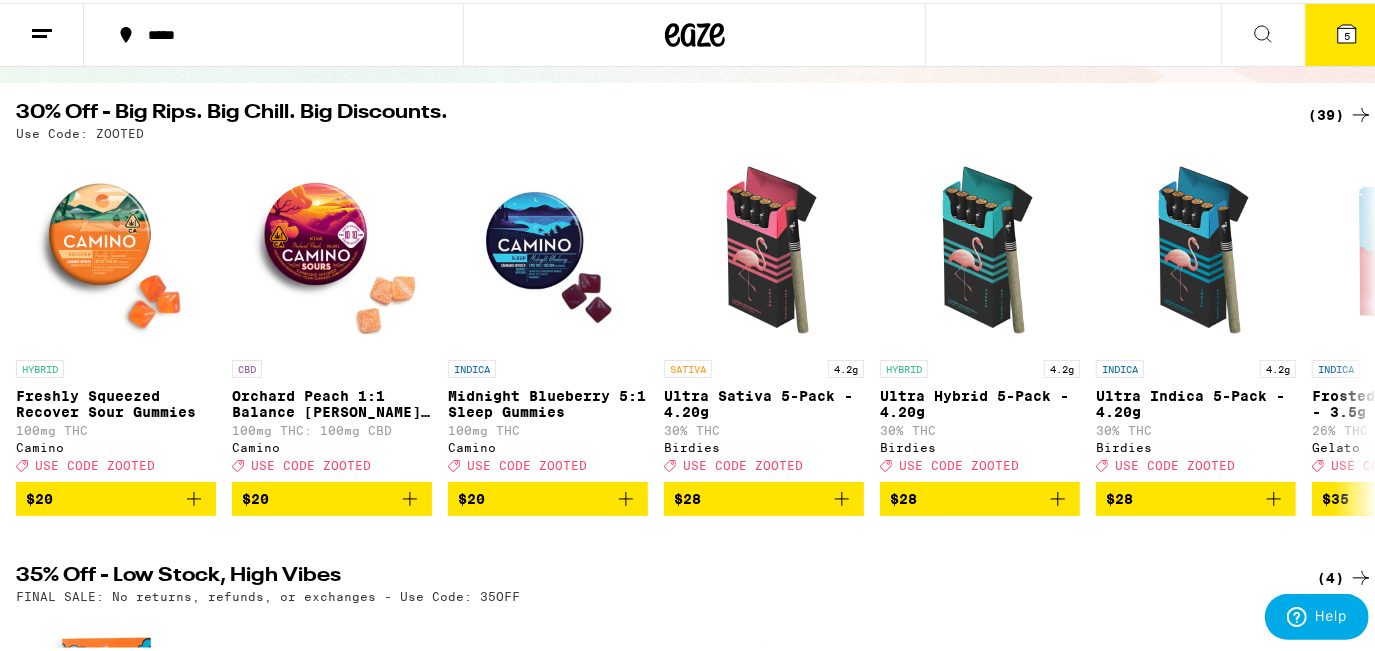 scroll, scrollTop: 0, scrollLeft: 0, axis: both 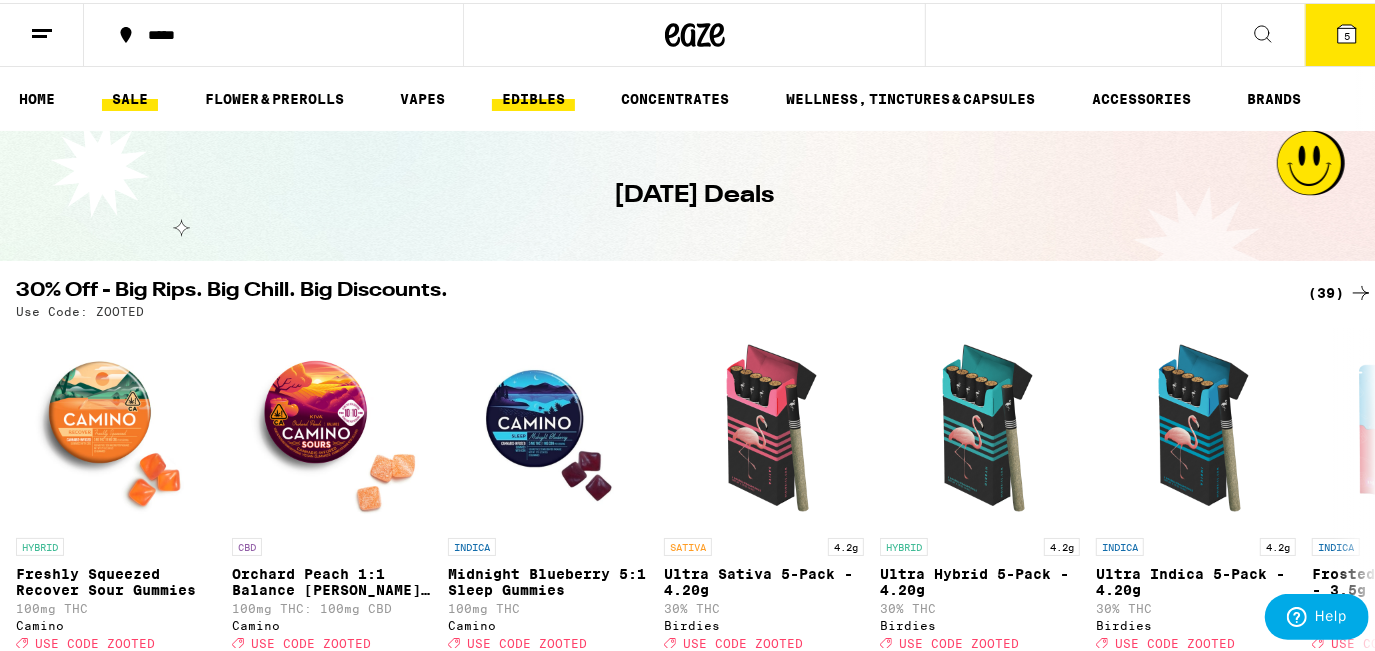 click on "EDIBLES" at bounding box center [533, 96] 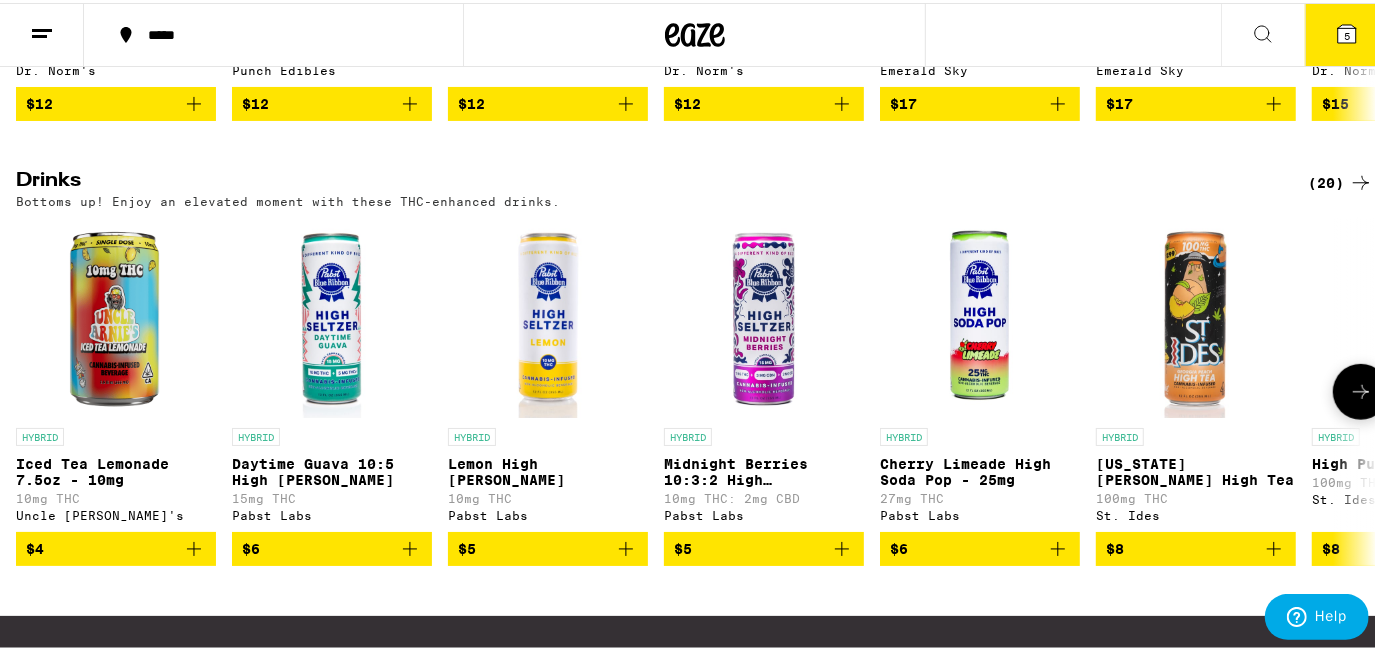 scroll, scrollTop: 1090, scrollLeft: 0, axis: vertical 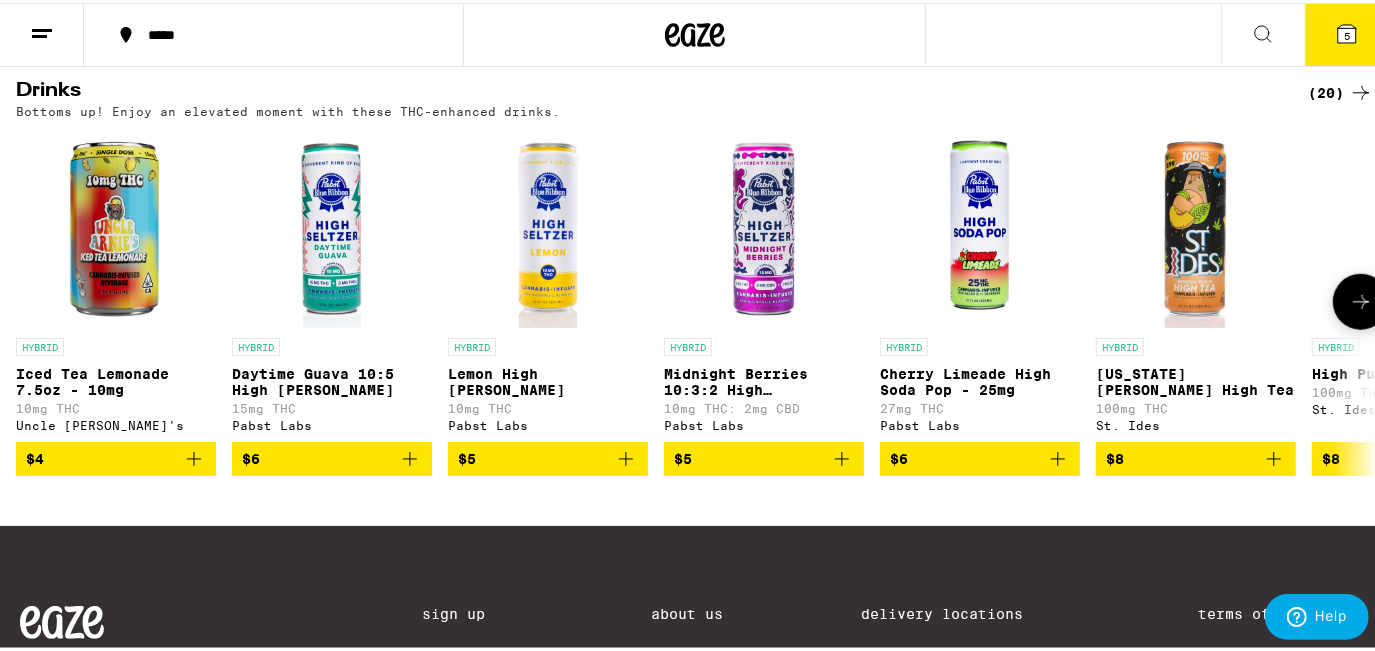 click 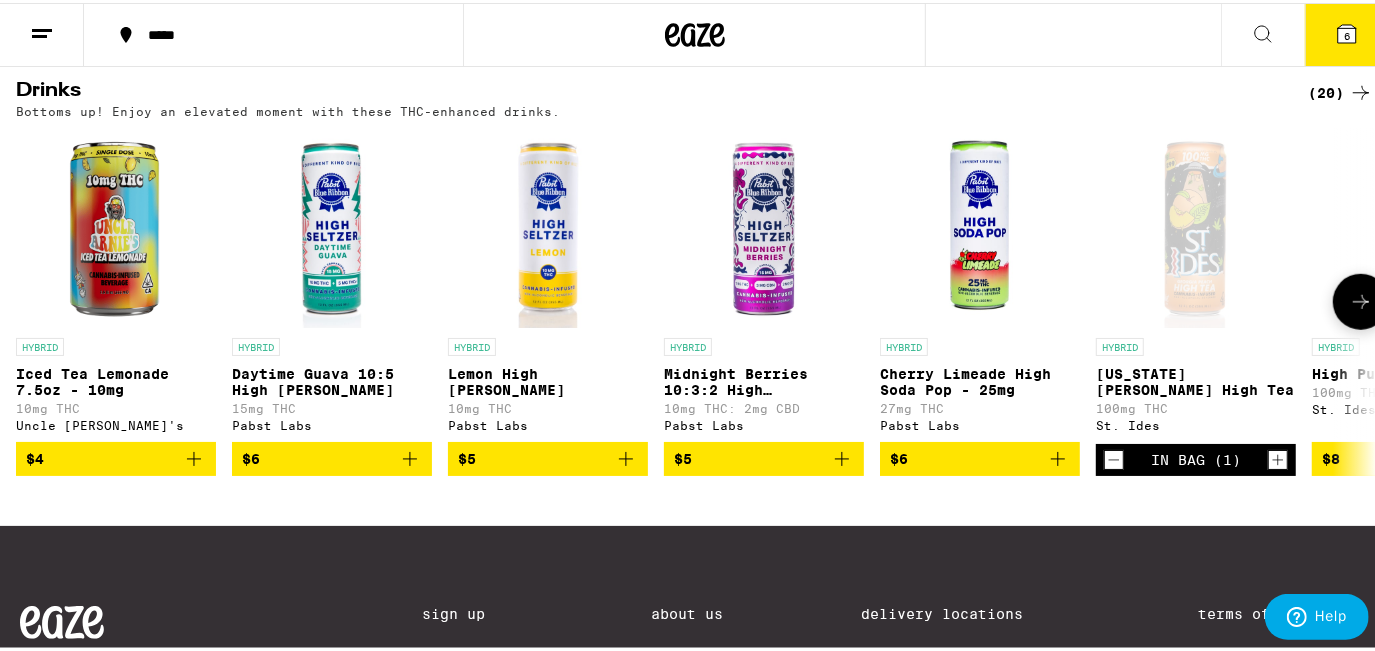 click at bounding box center [1361, 299] 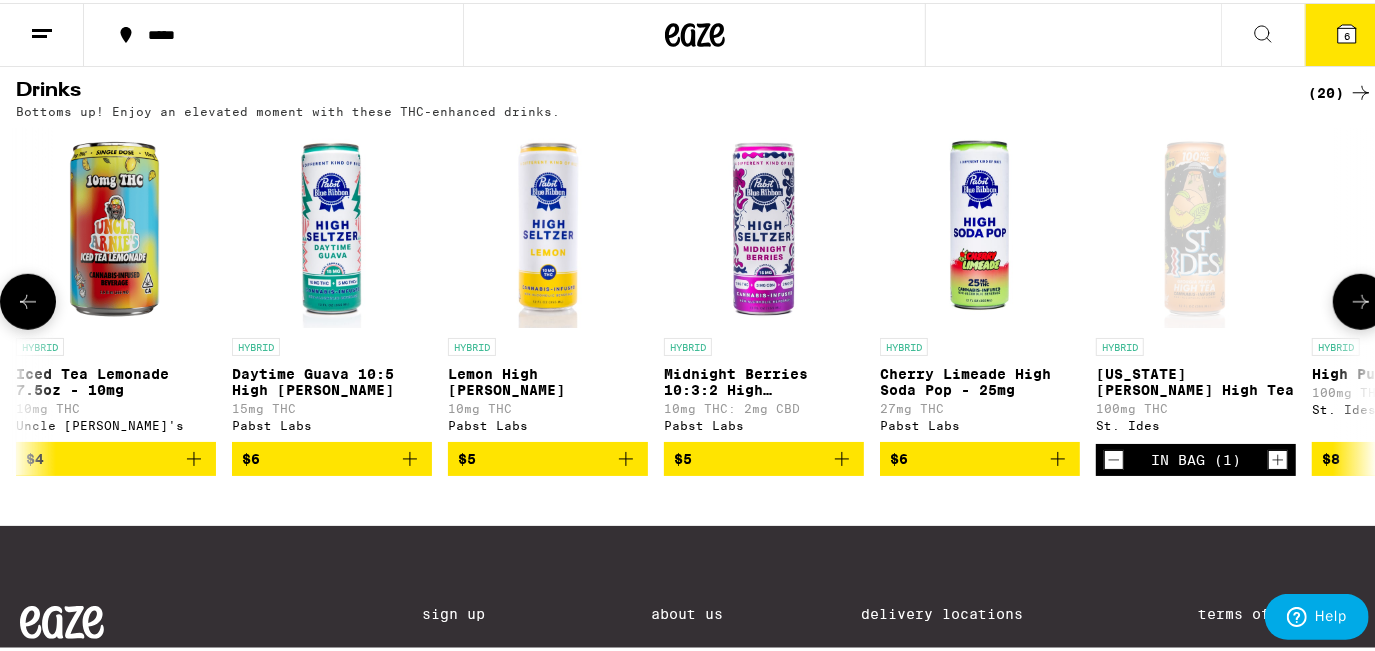 scroll, scrollTop: 0, scrollLeft: 1125, axis: horizontal 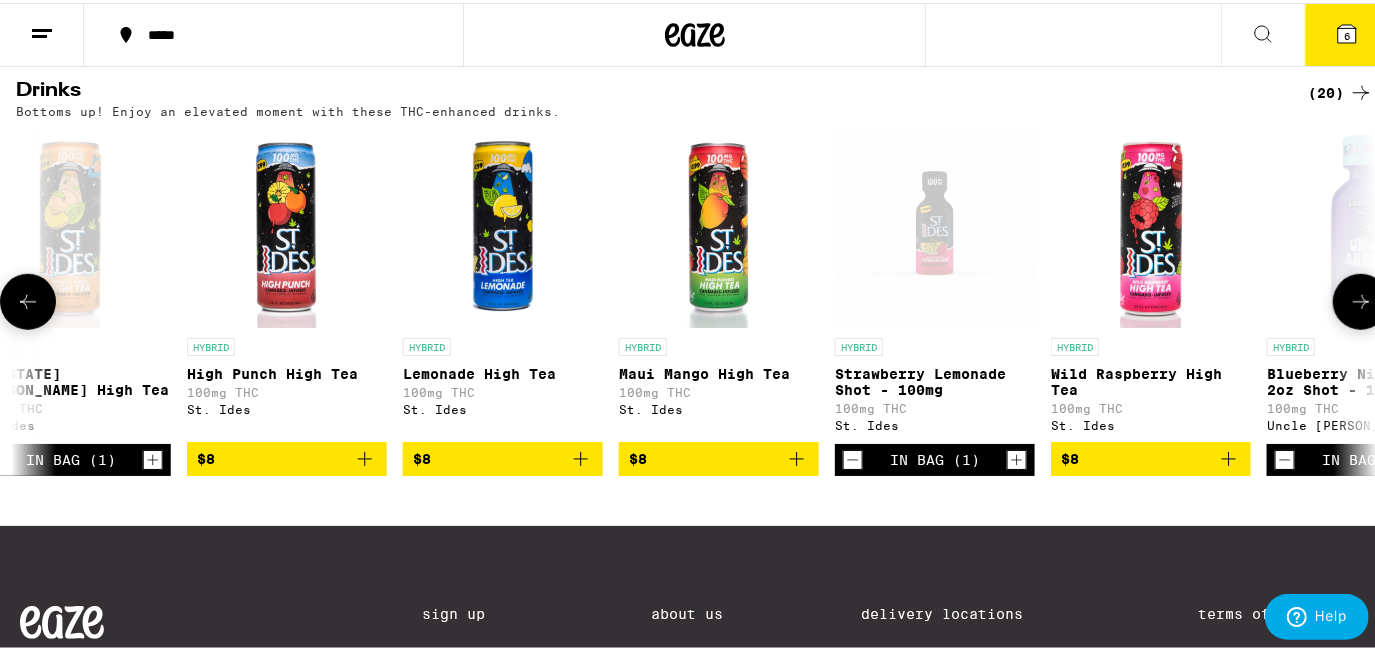 click on "$8" at bounding box center [287, 456] 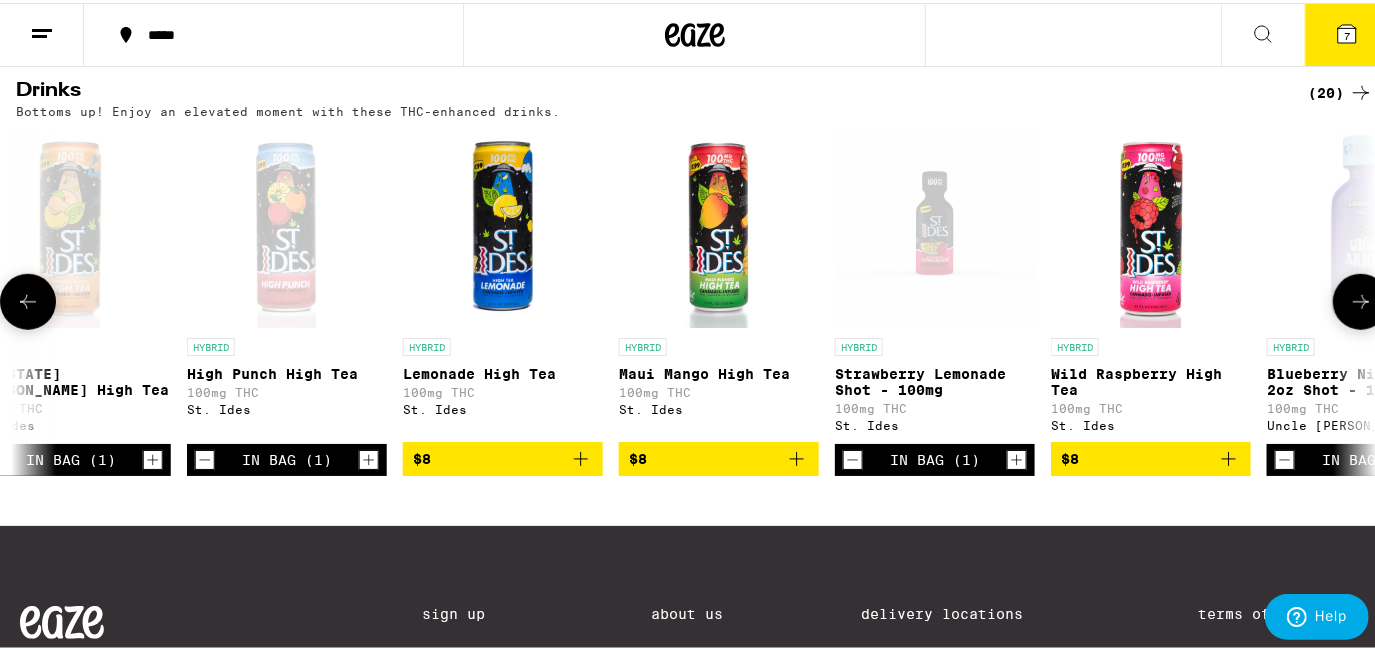 click on "$8" at bounding box center (503, 456) 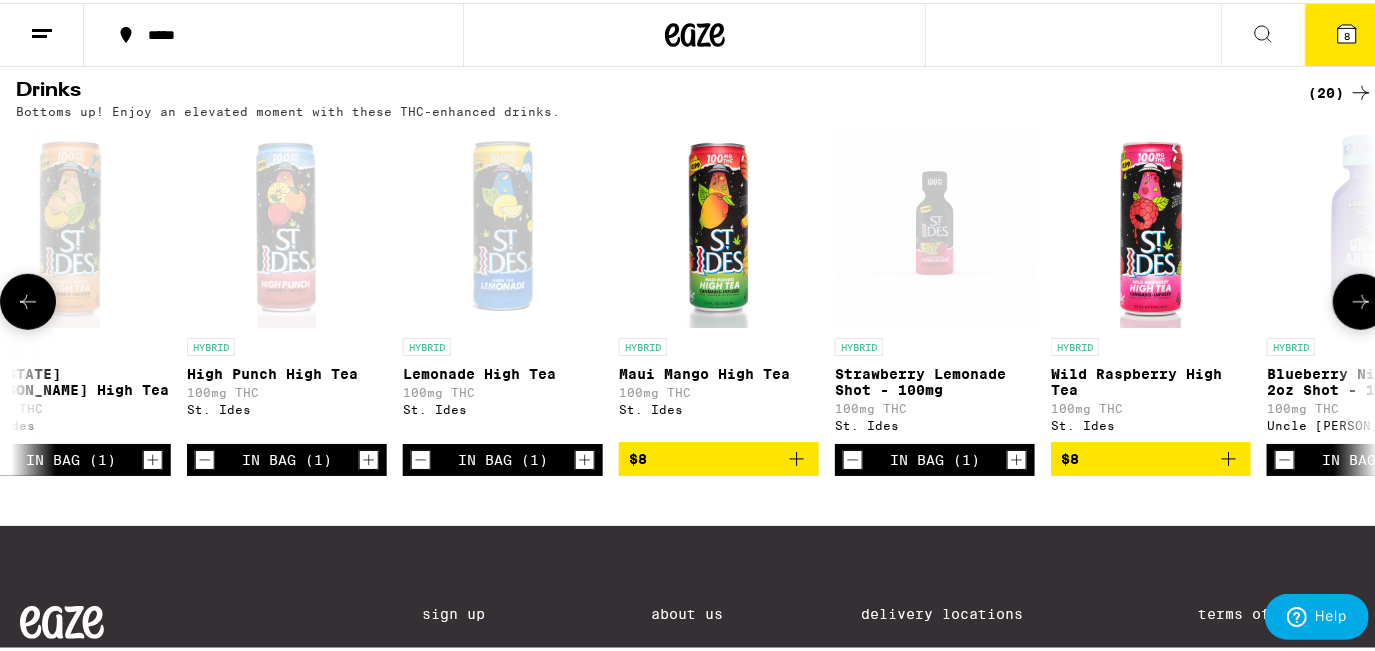 click on "$8" at bounding box center (719, 456) 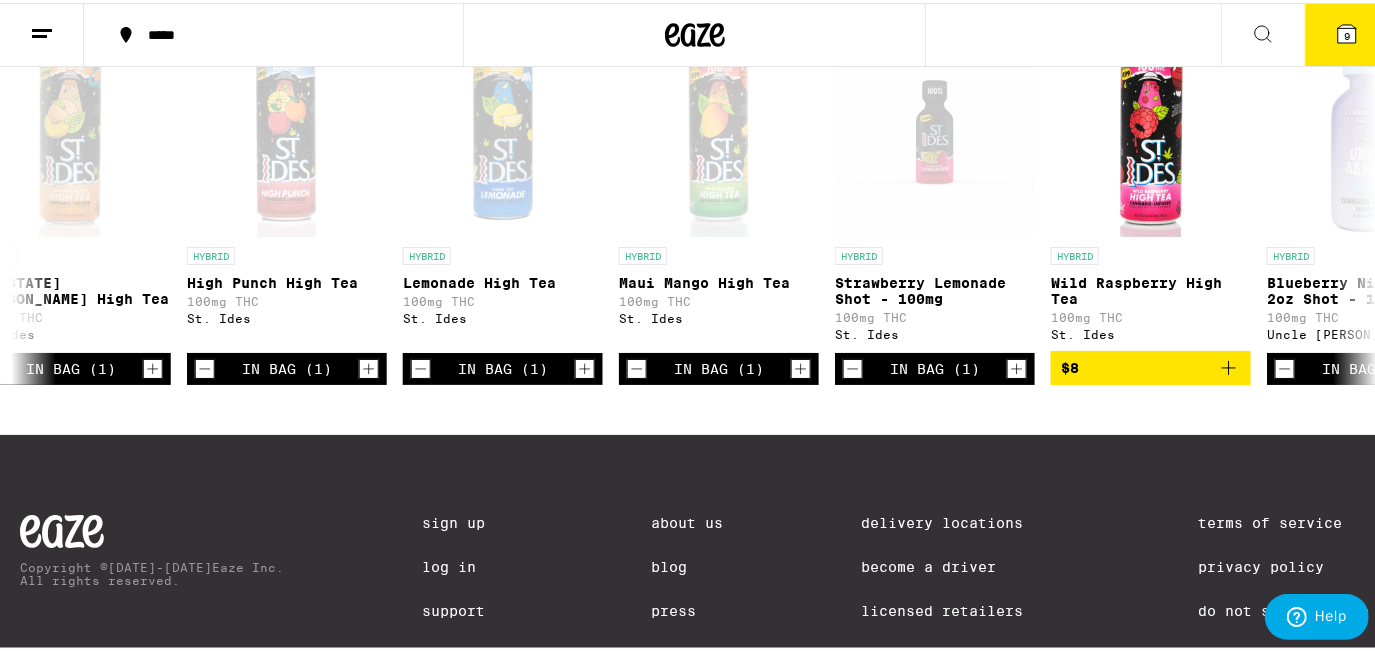 scroll, scrollTop: 1090, scrollLeft: 0, axis: vertical 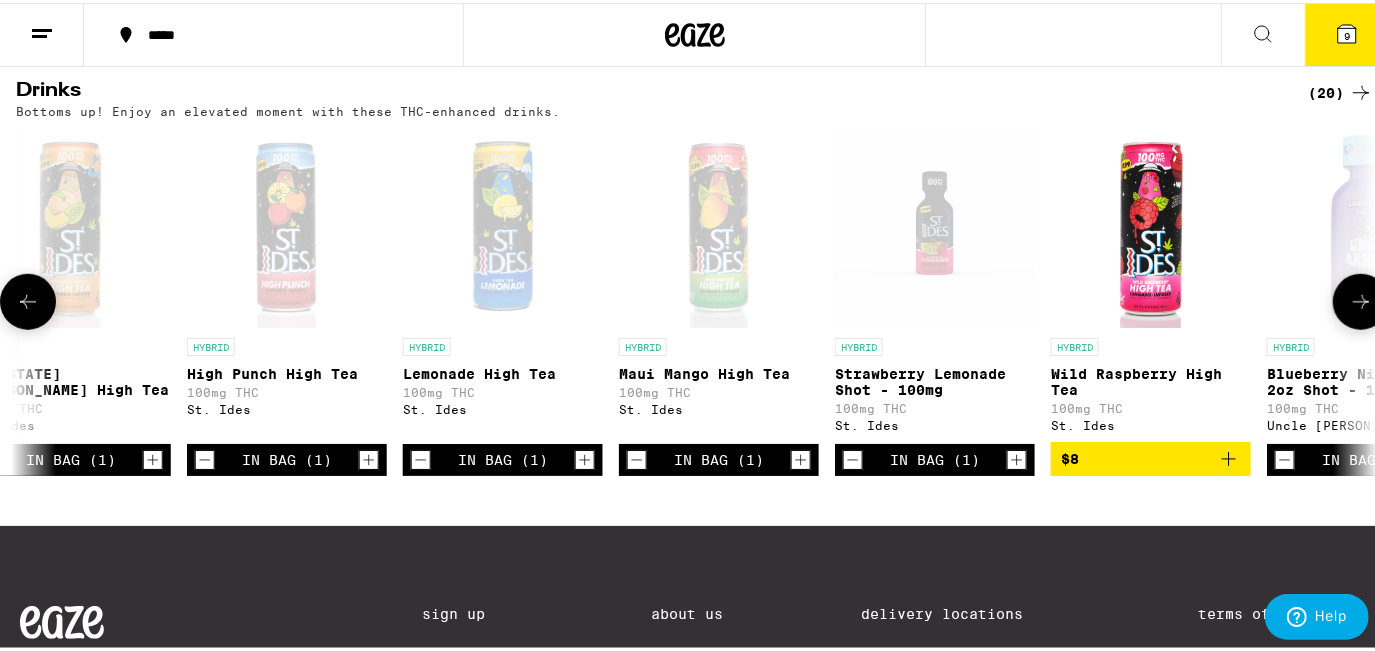 click on "$8" at bounding box center [1151, 456] 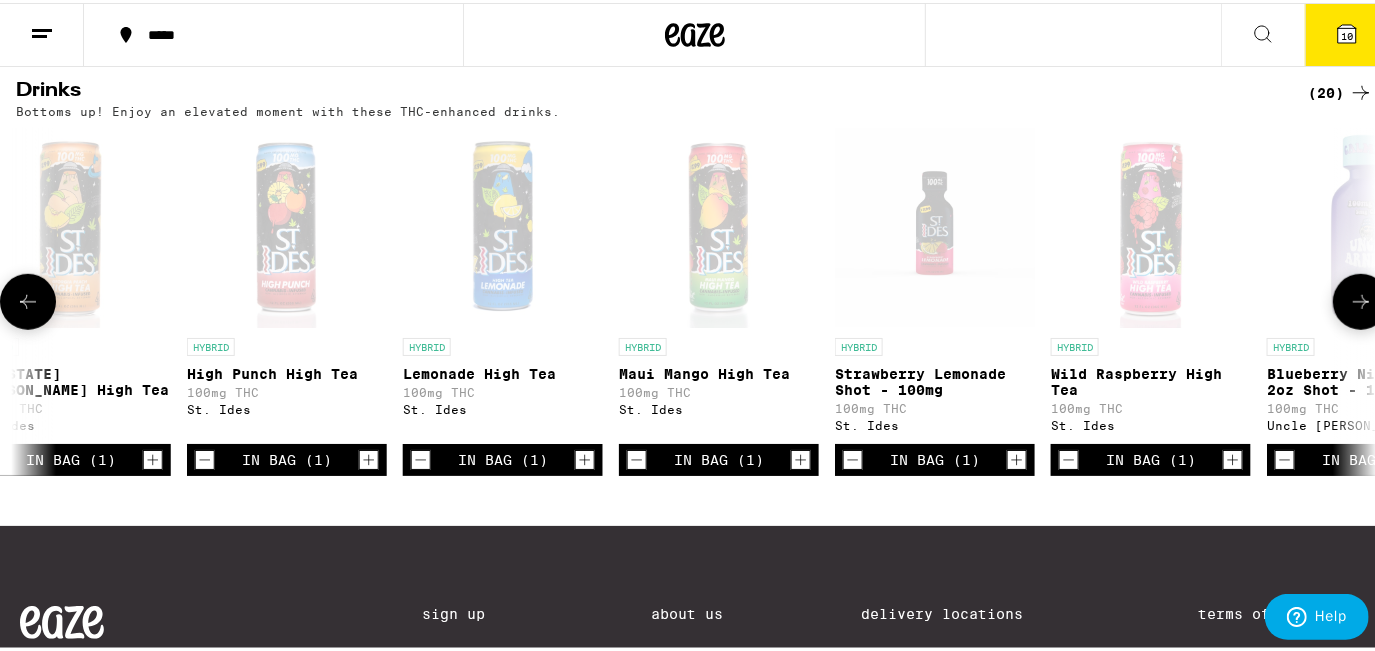scroll, scrollTop: 1181, scrollLeft: 0, axis: vertical 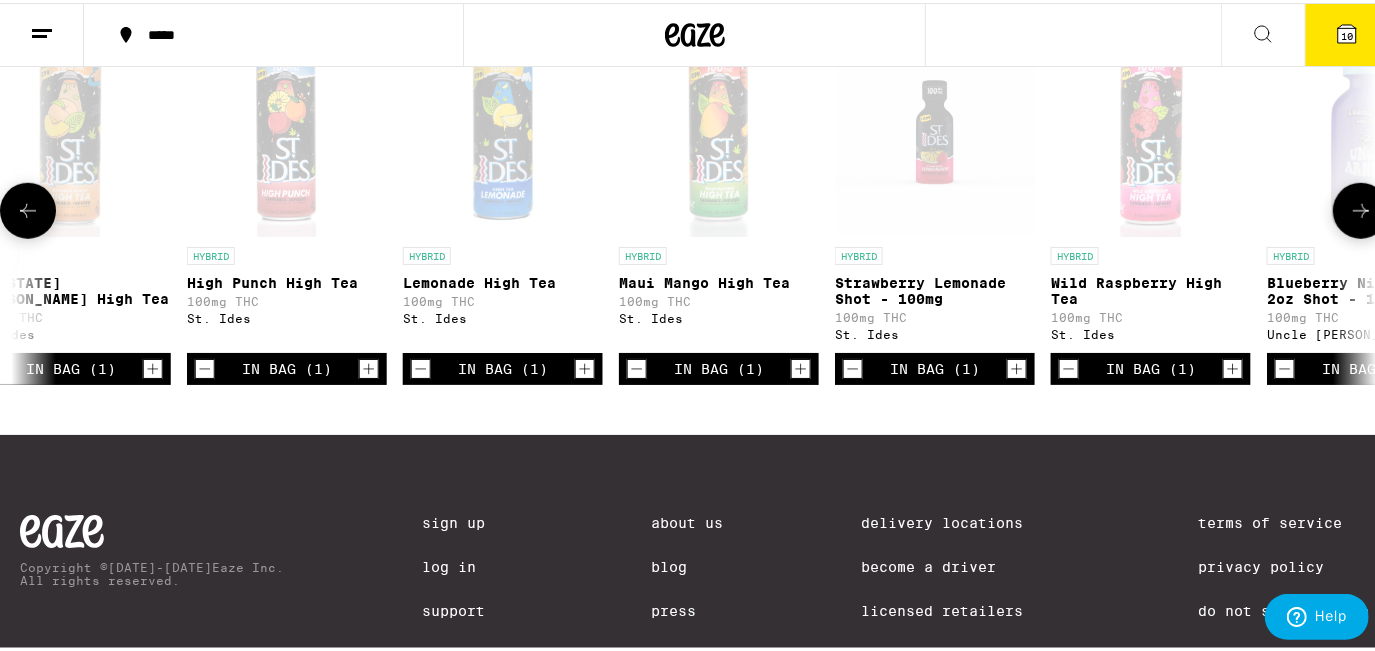 click 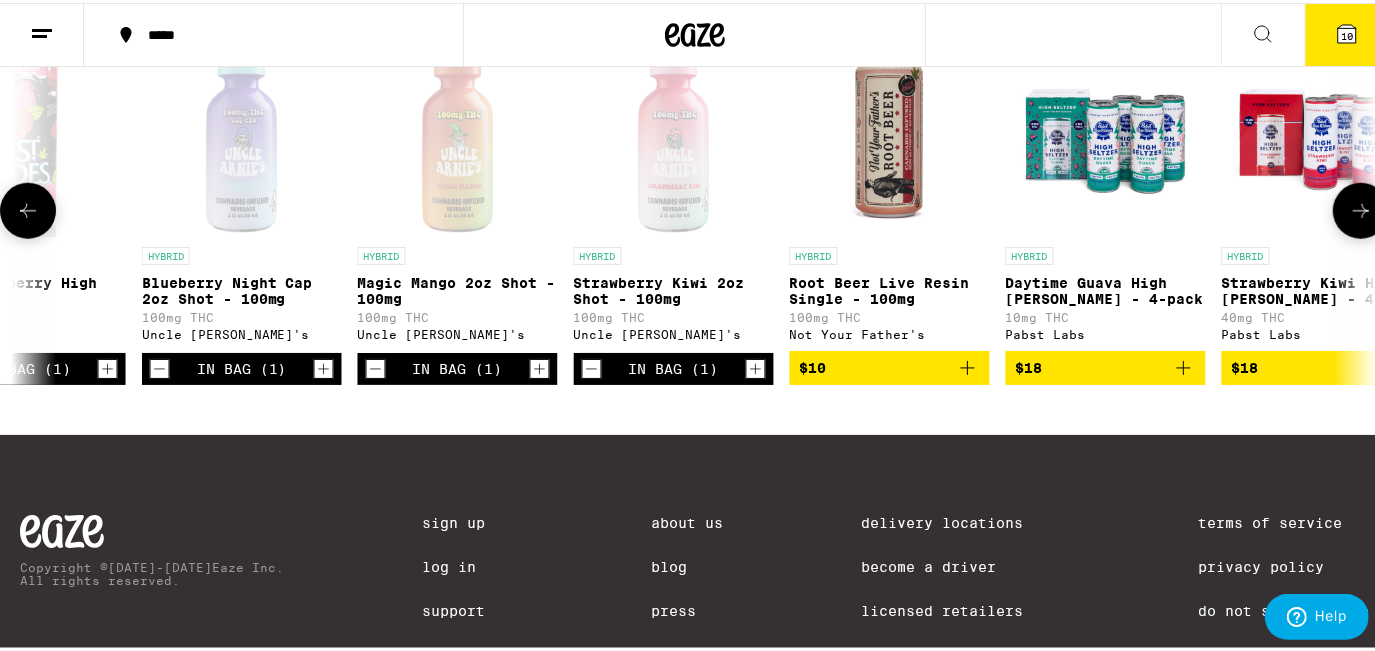 click 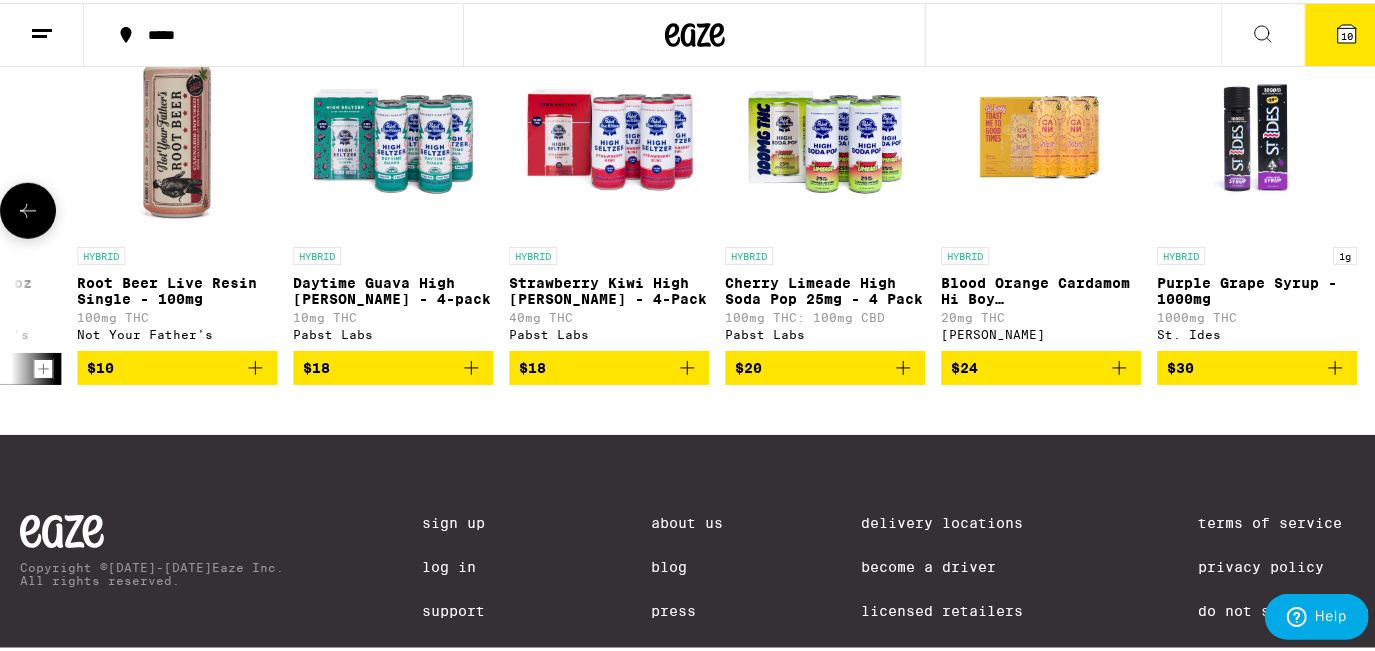 click on "$30" at bounding box center (1257, 365) 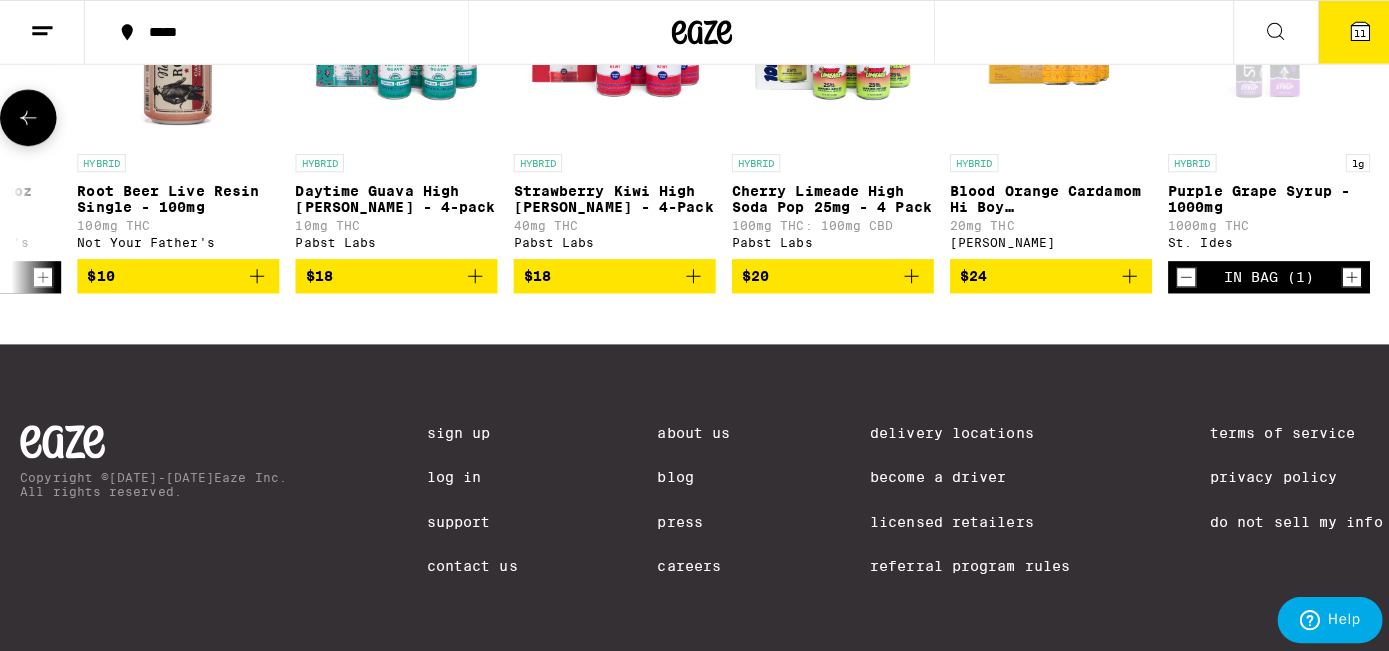 scroll, scrollTop: 1090, scrollLeft: 0, axis: vertical 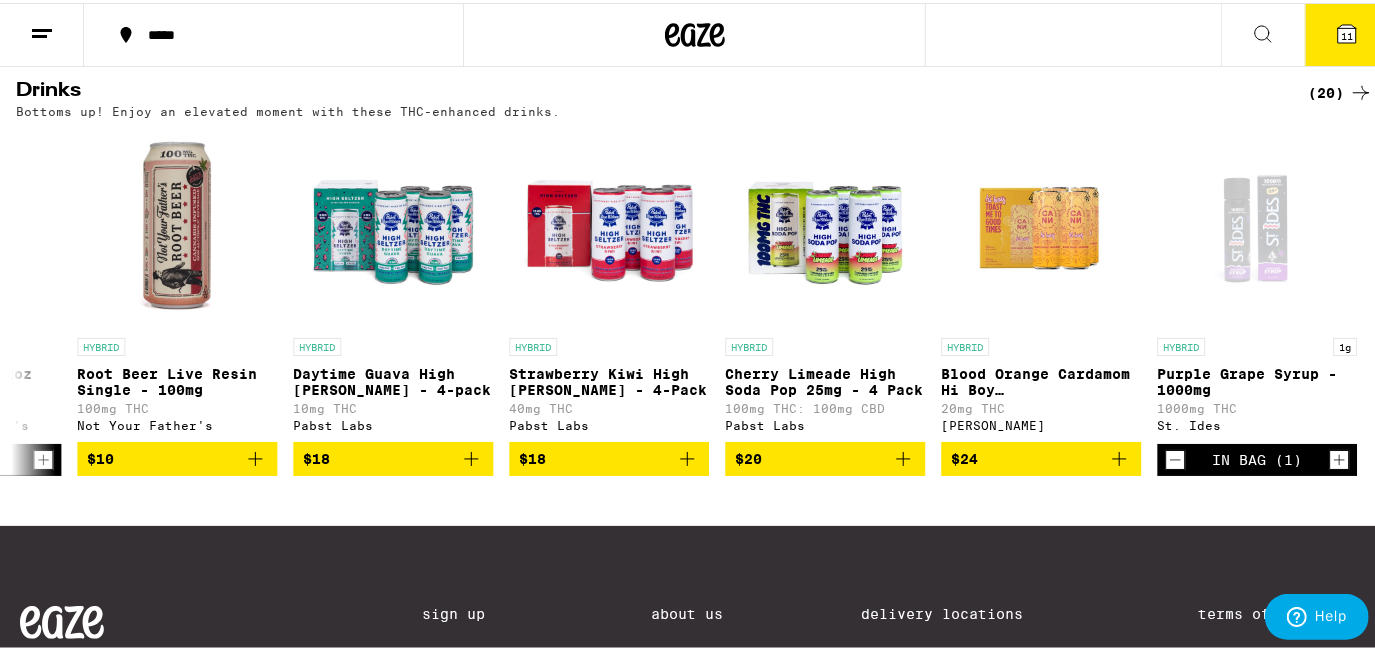 click on "11" at bounding box center [1347, 32] 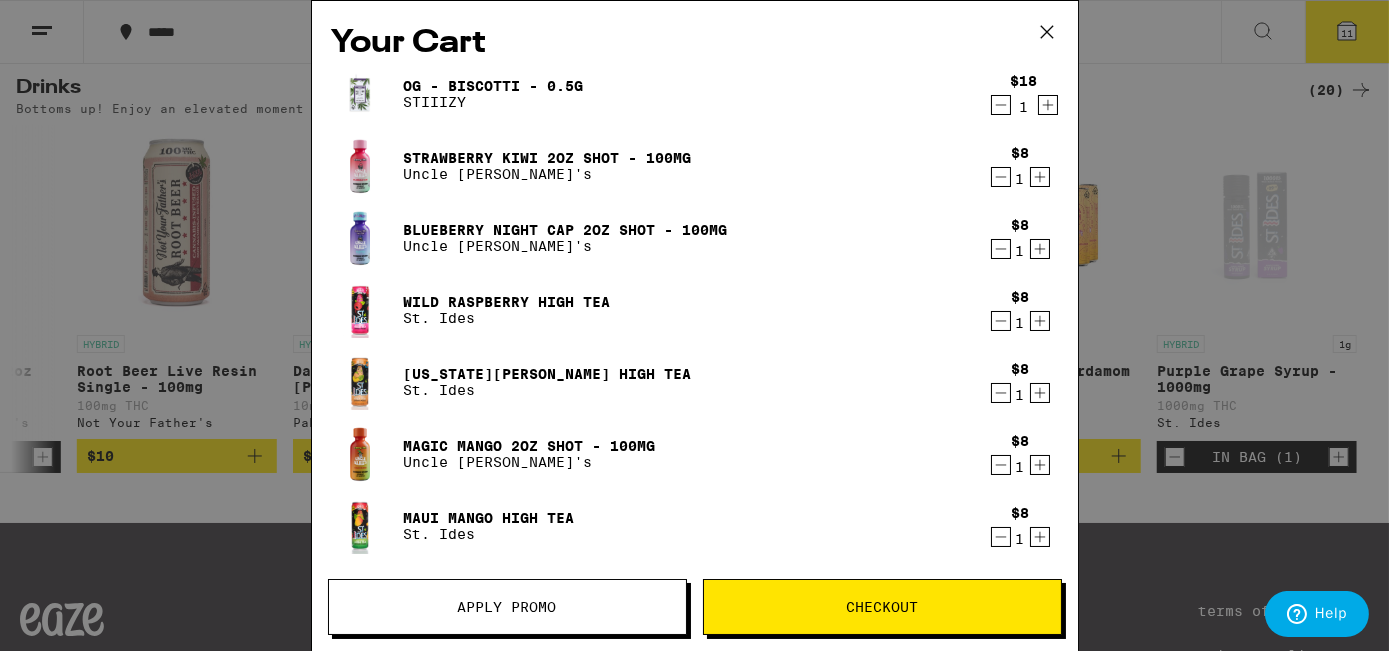 scroll, scrollTop: 0, scrollLeft: 2962, axis: horizontal 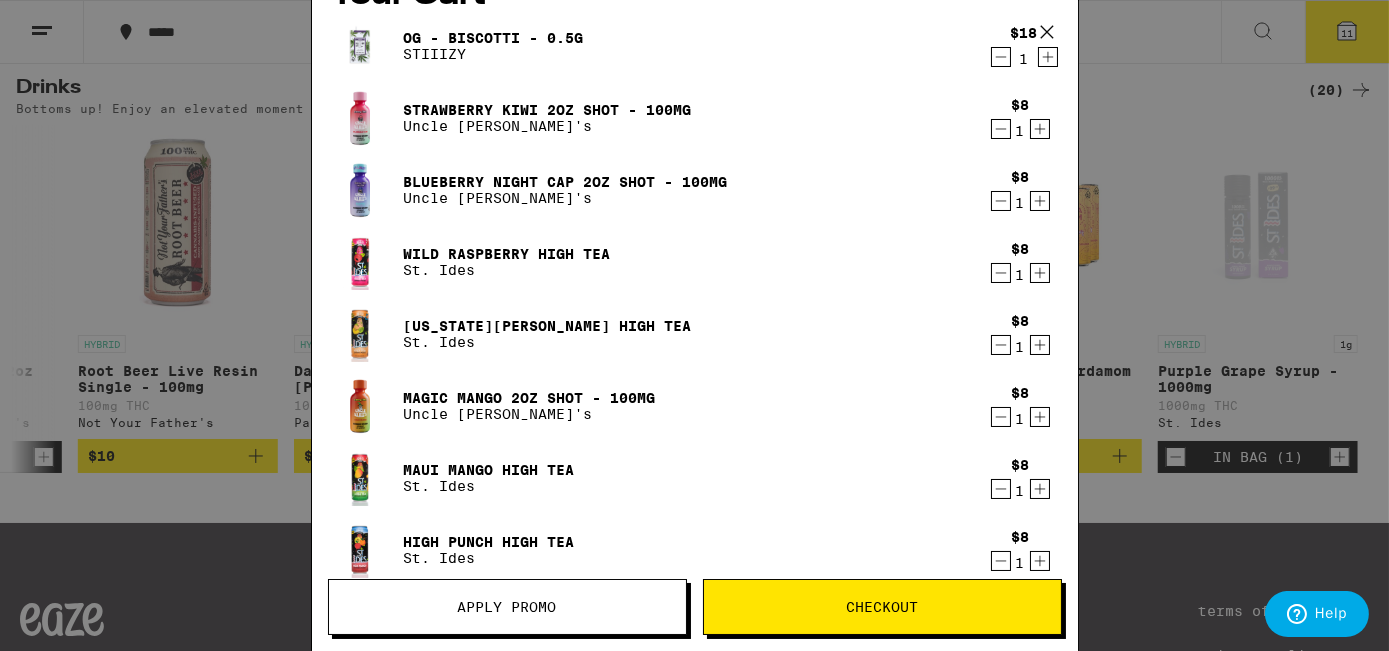 click 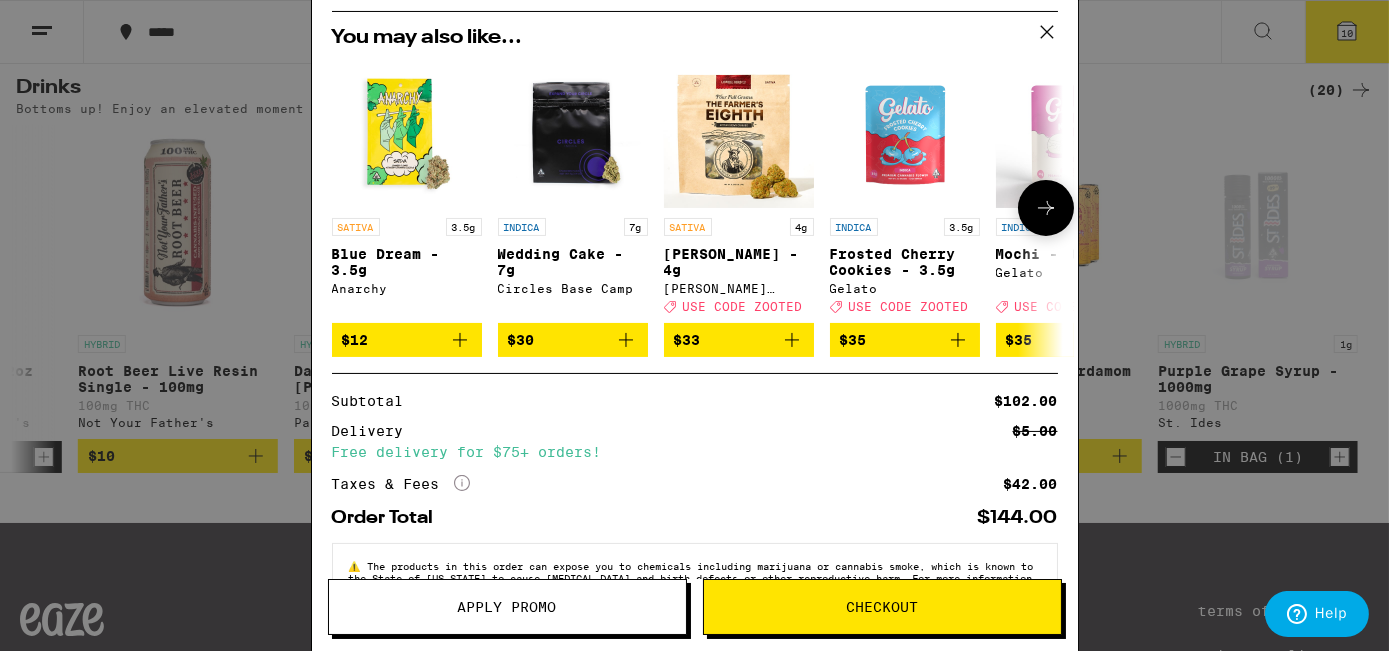 scroll, scrollTop: 411, scrollLeft: 0, axis: vertical 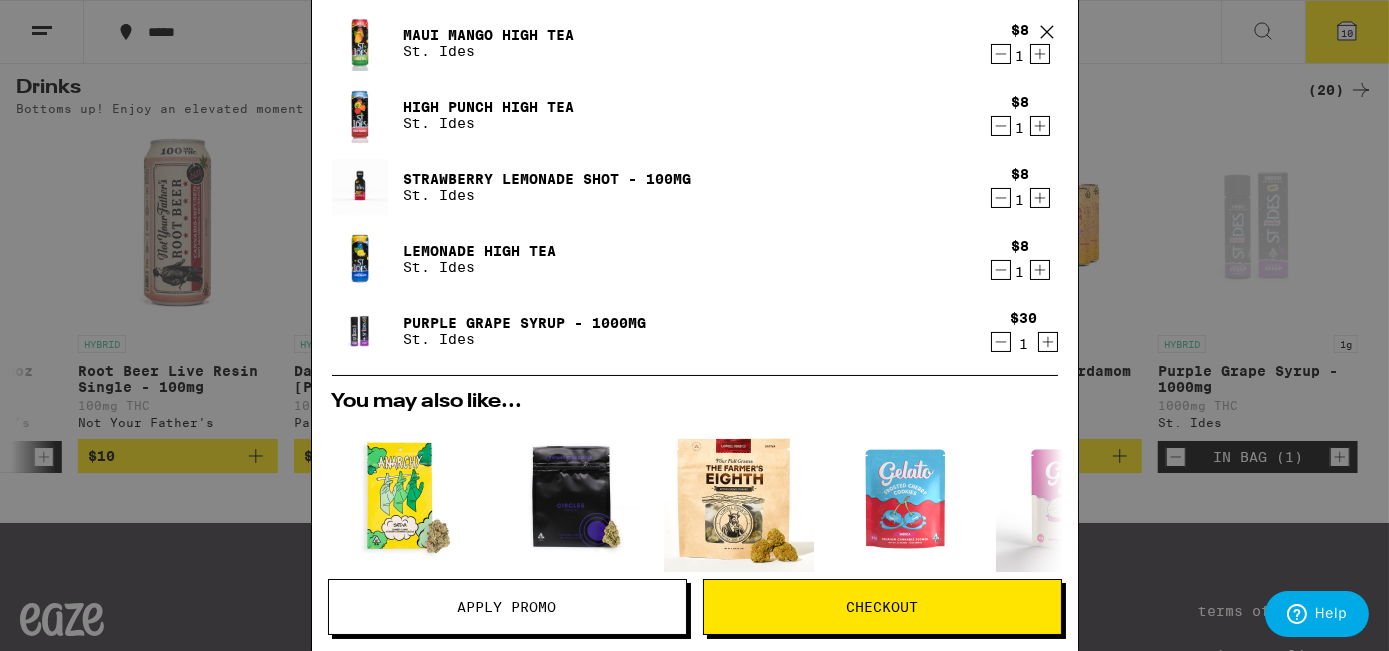 click 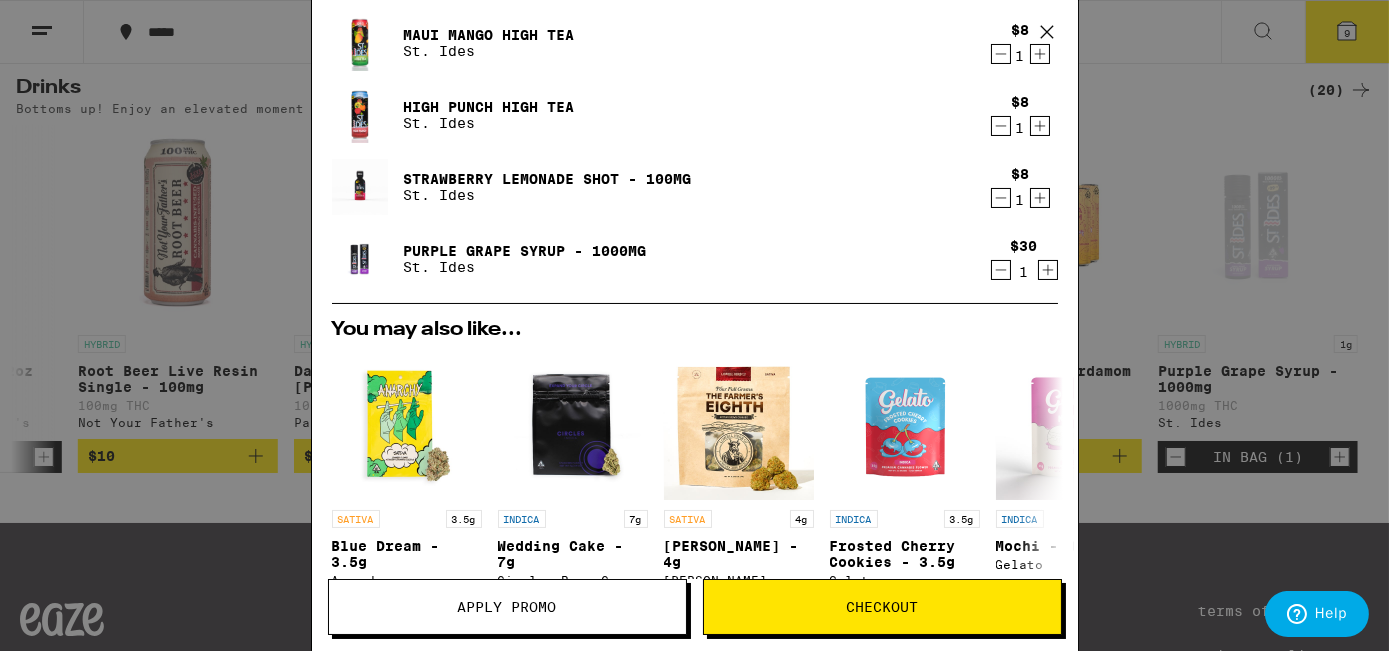 click 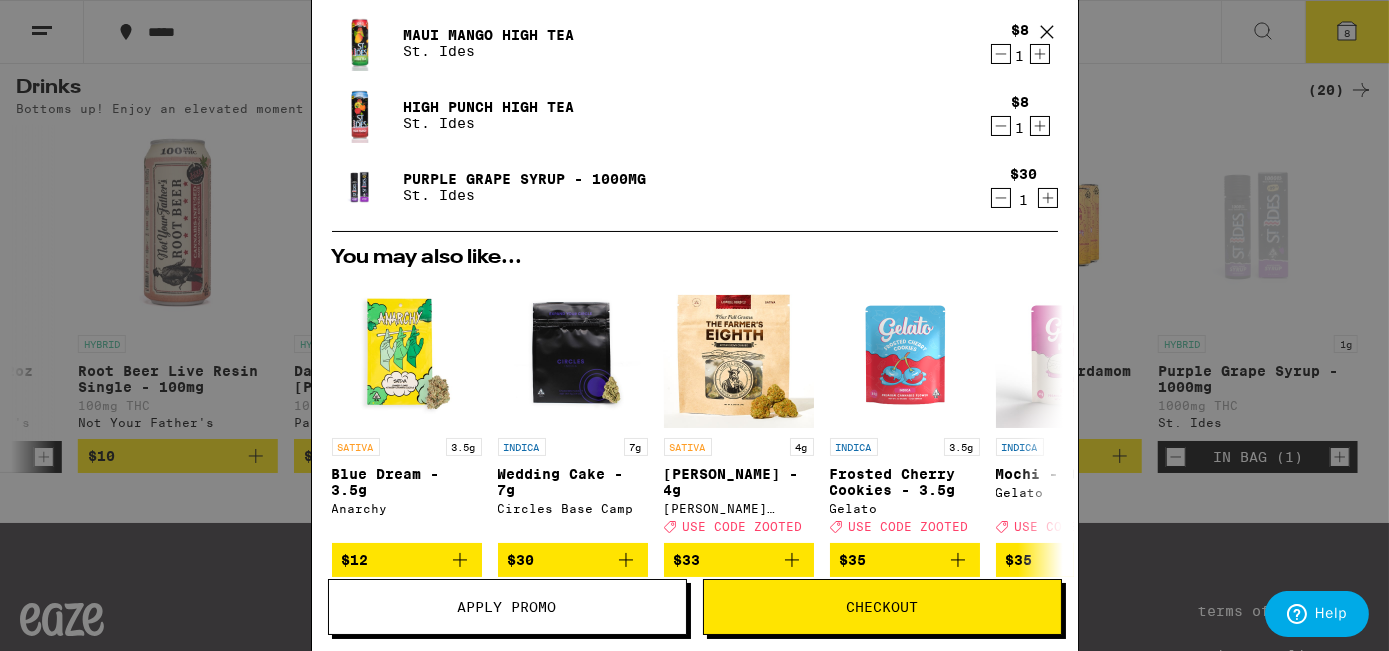 click 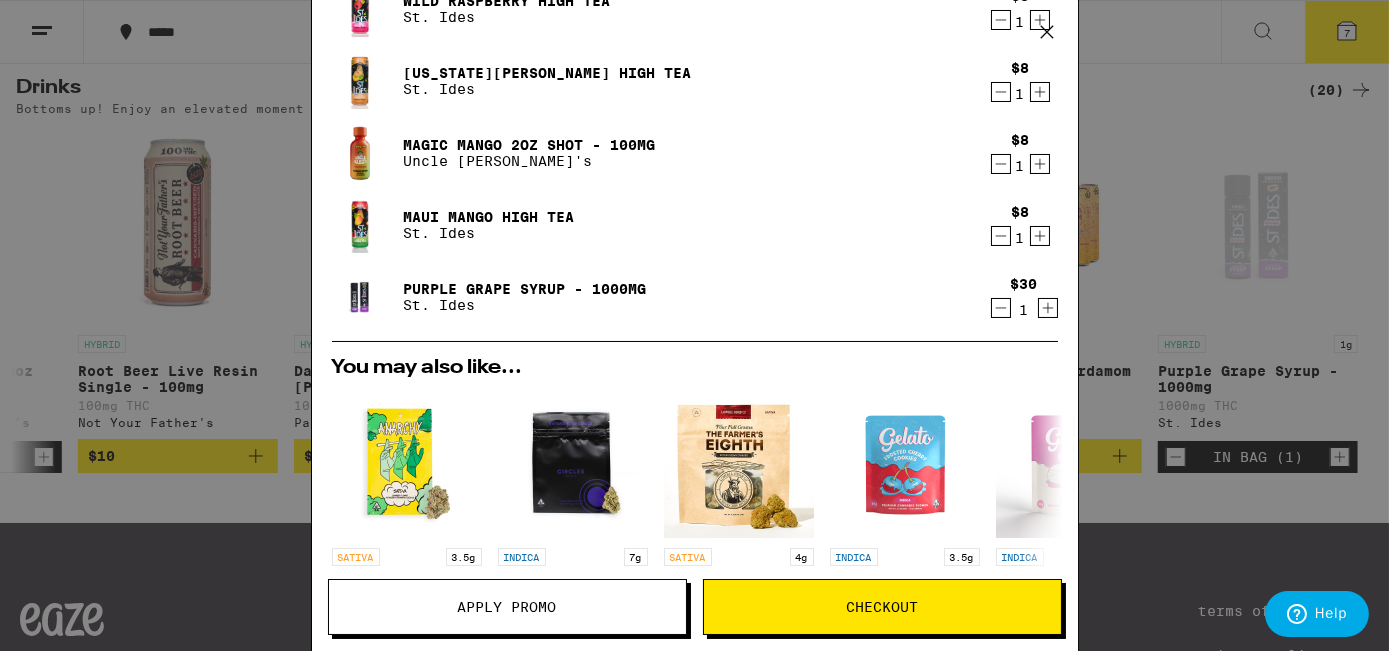 scroll, scrollTop: 138, scrollLeft: 0, axis: vertical 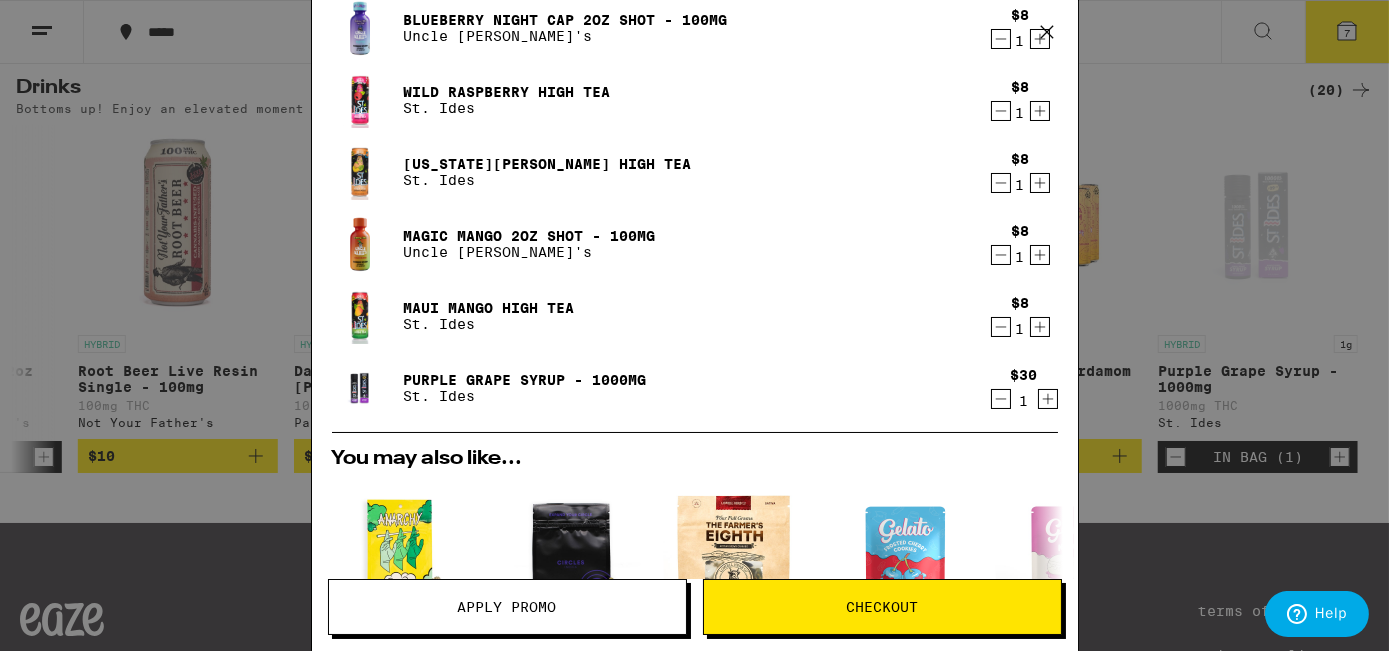 click 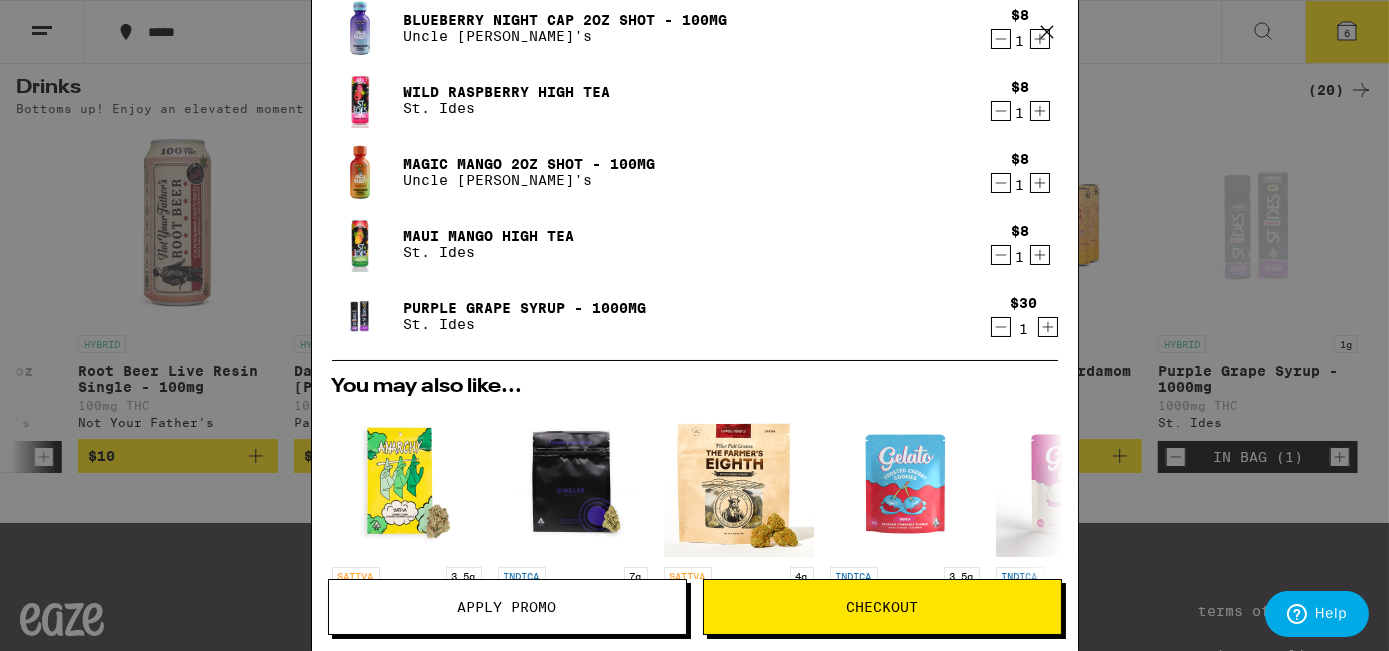 click 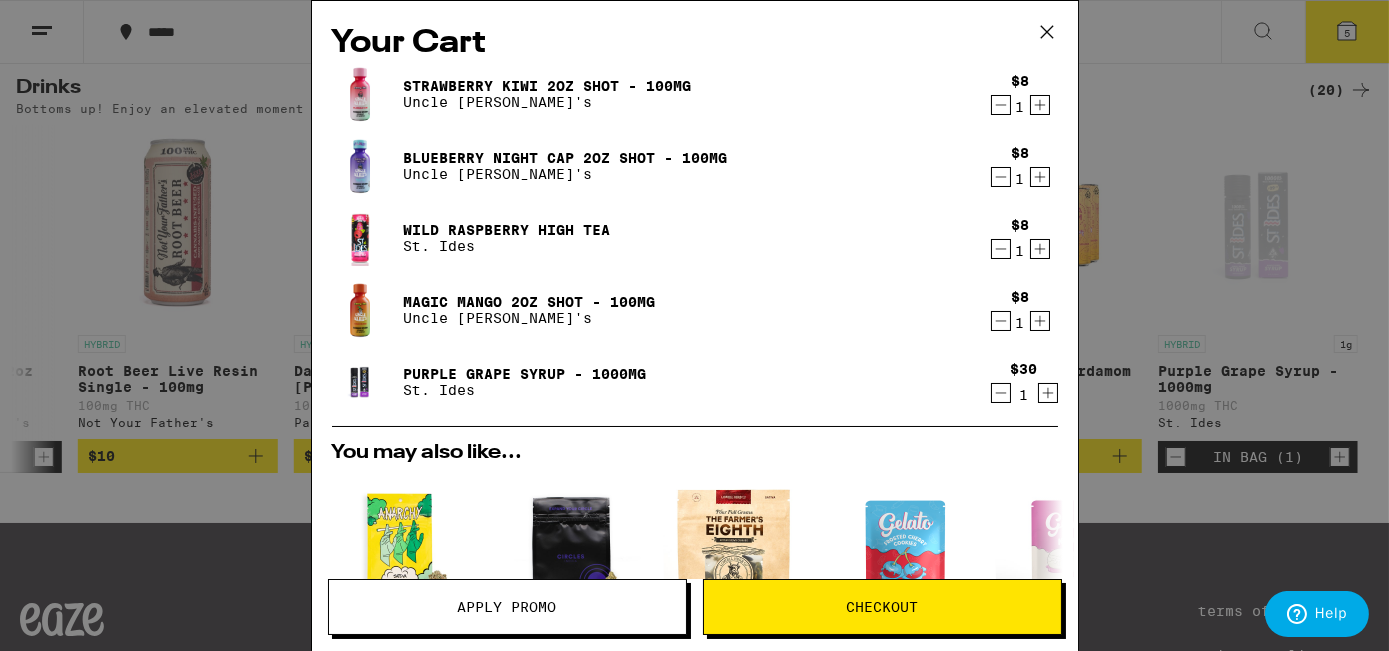 scroll, scrollTop: 90, scrollLeft: 0, axis: vertical 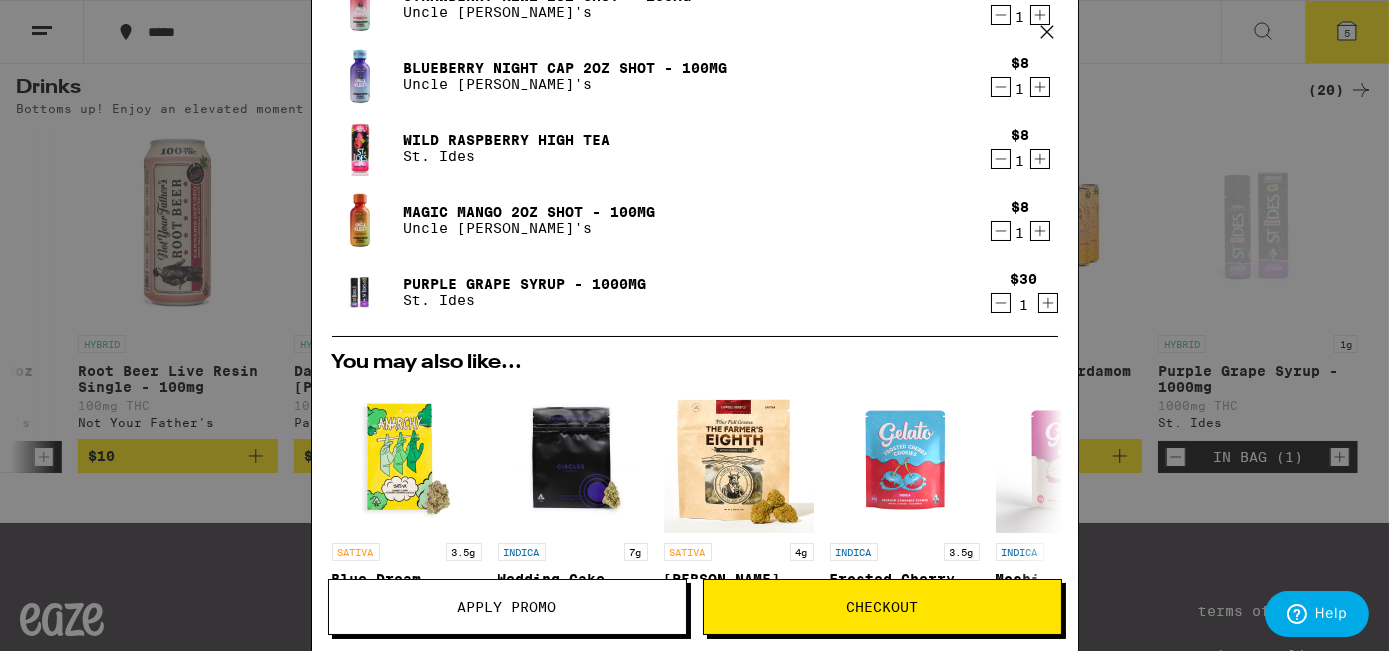 click on "Strawberry Kiwi 2oz Shot - 100mg Uncle [PERSON_NAME]'s $8 1 Blueberry Night Cap 2oz Shot - 100mg Uncle [PERSON_NAME]'s $8 1 Wild Raspberry High Tea St. Ides $8 1 Magic Mango 2oz Shot - 100mg Uncle [PERSON_NAME]'s $8 1 Purple Grape Syrup - 1000mg St. Ides $30 1" at bounding box center (695, 156) 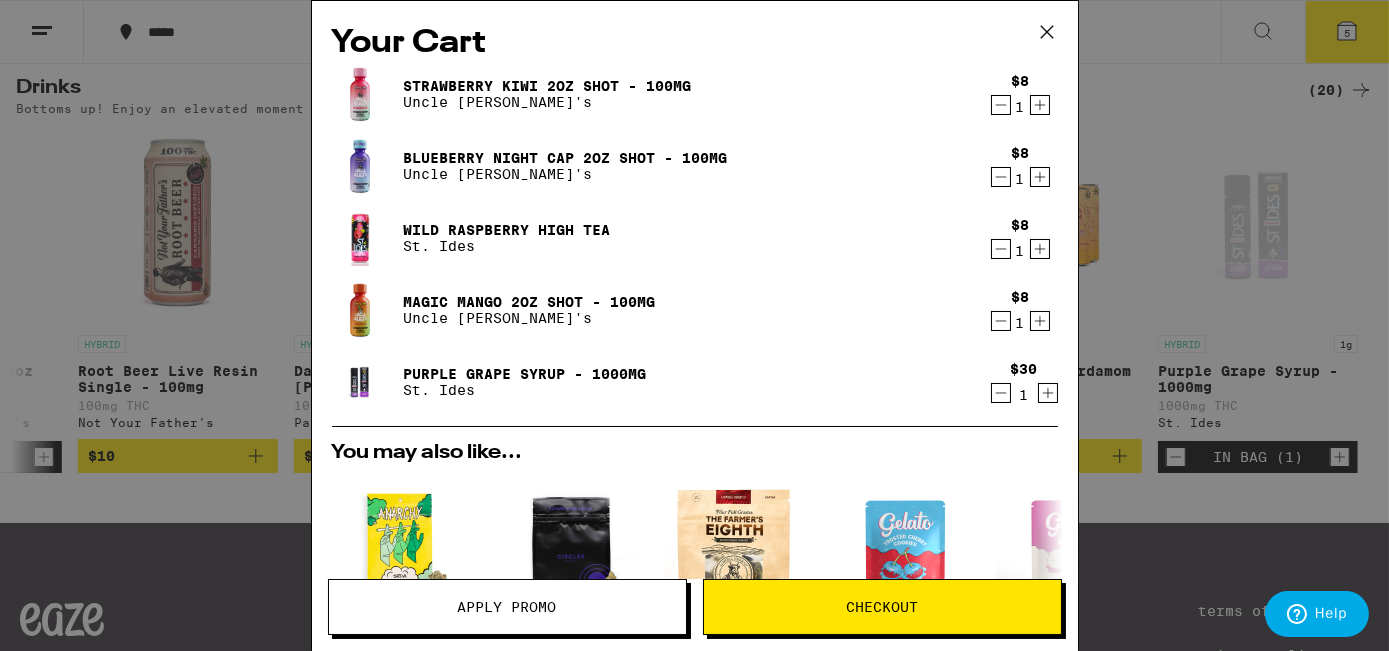 scroll, scrollTop: 90, scrollLeft: 0, axis: vertical 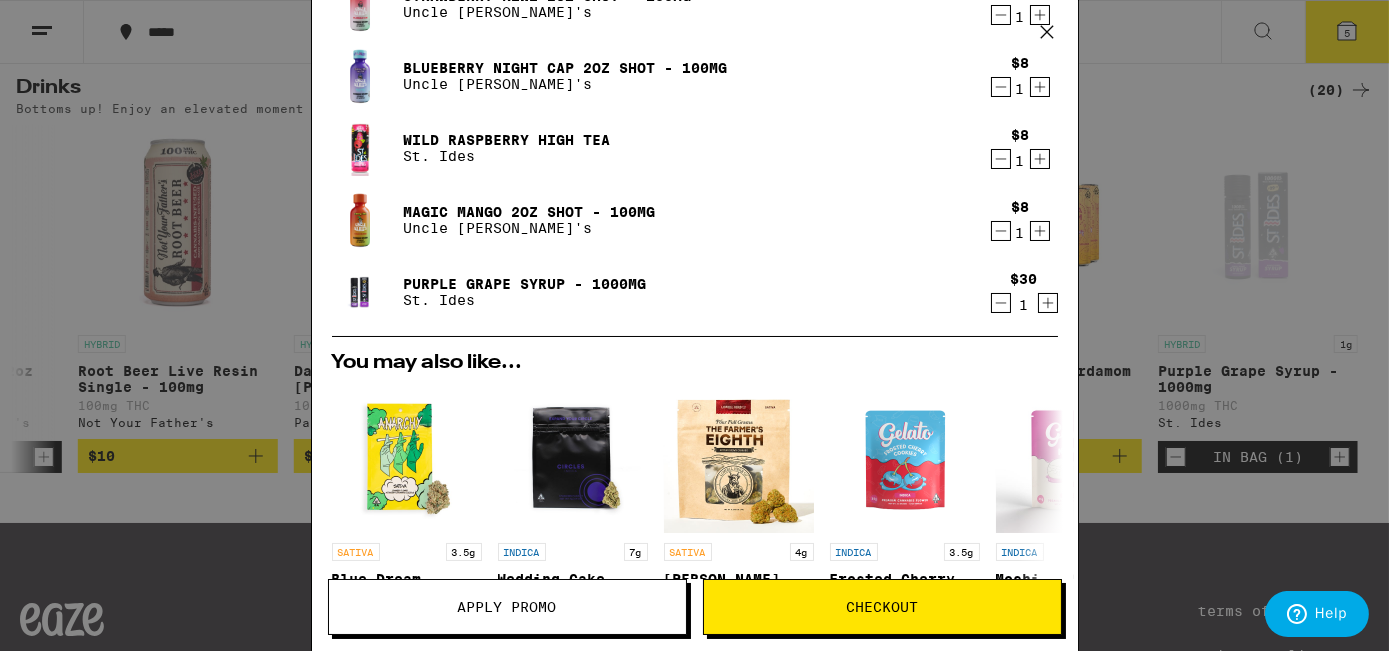 drag, startPoint x: 987, startPoint y: 296, endPoint x: 956, endPoint y: 312, distance: 34.88553 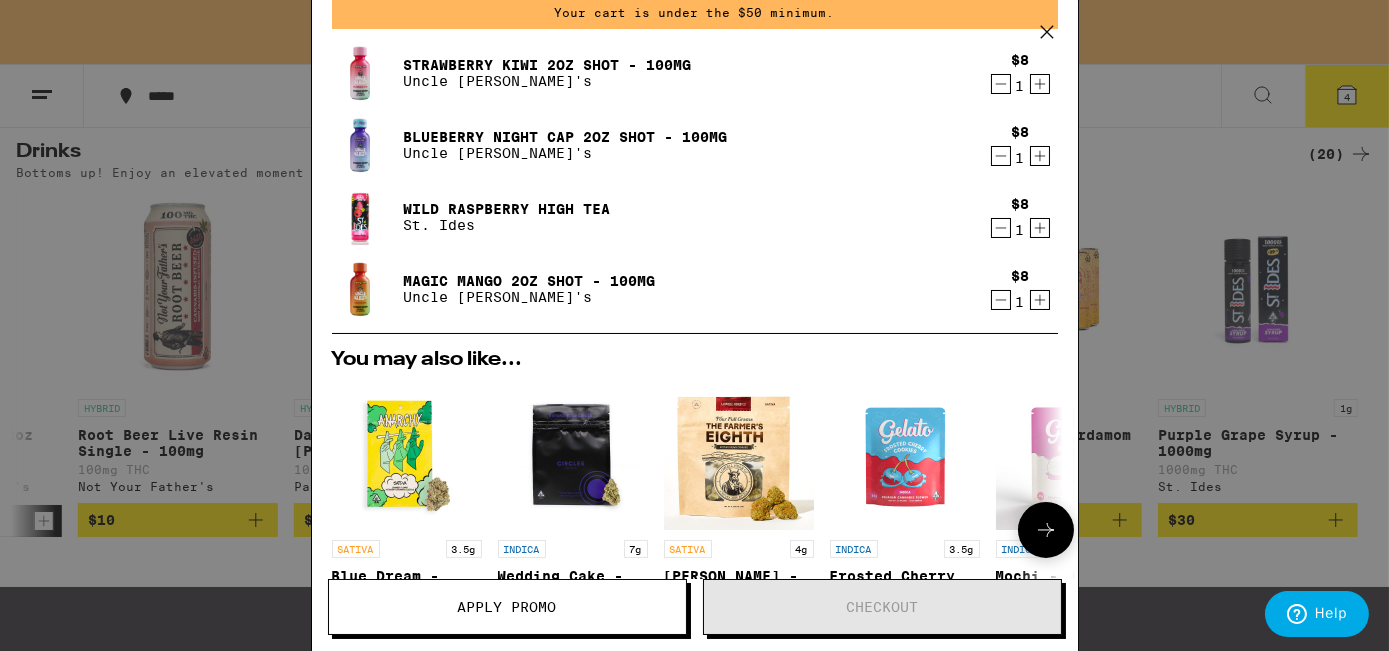 scroll, scrollTop: 1154, scrollLeft: 0, axis: vertical 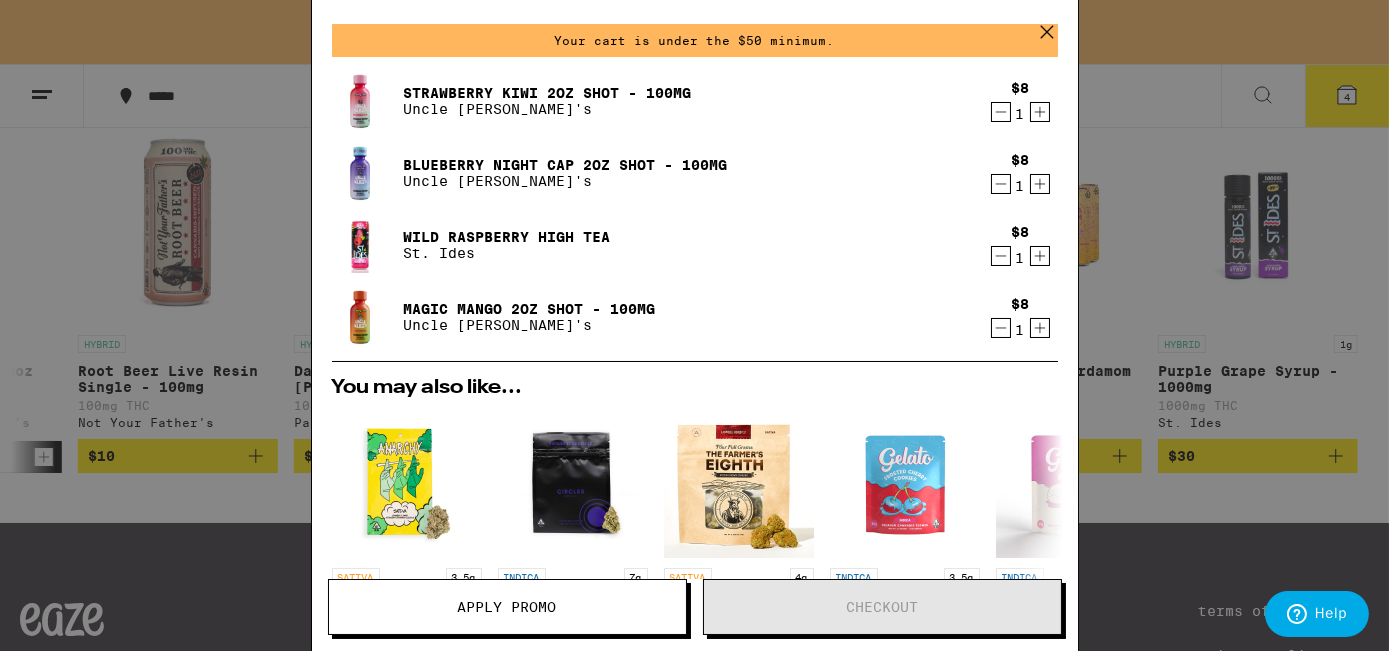 click 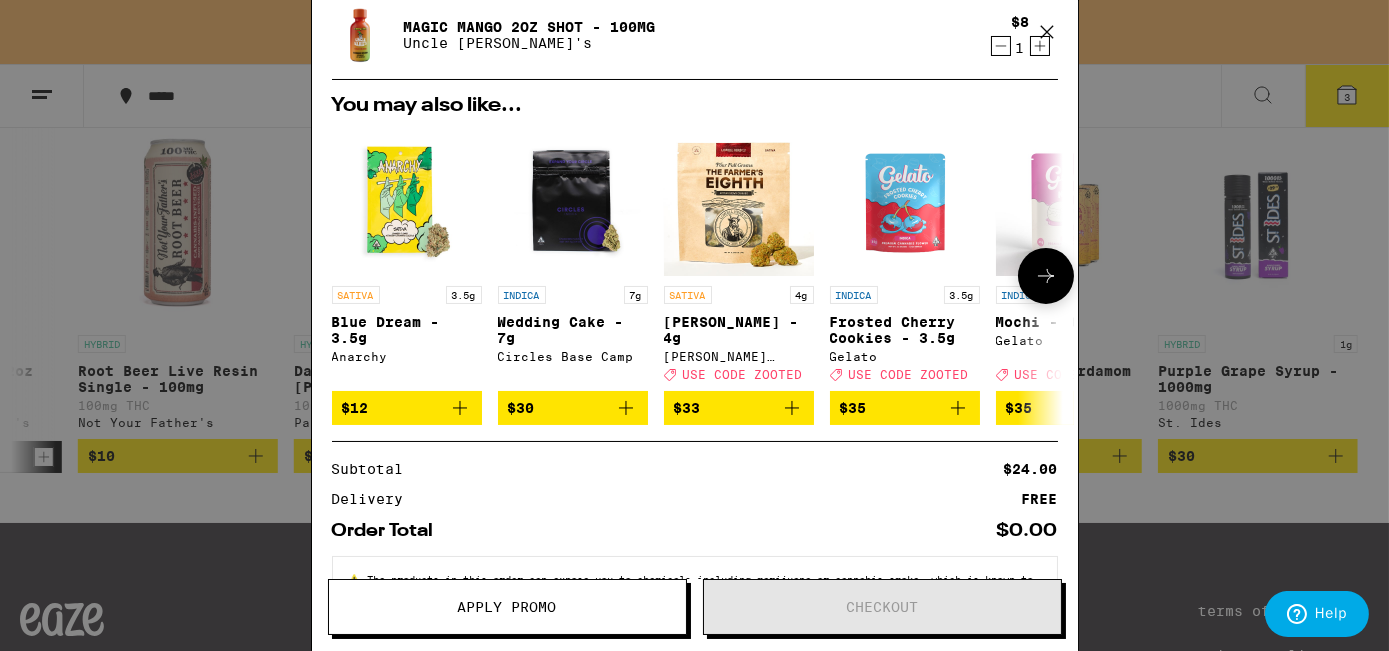 scroll, scrollTop: 354, scrollLeft: 0, axis: vertical 